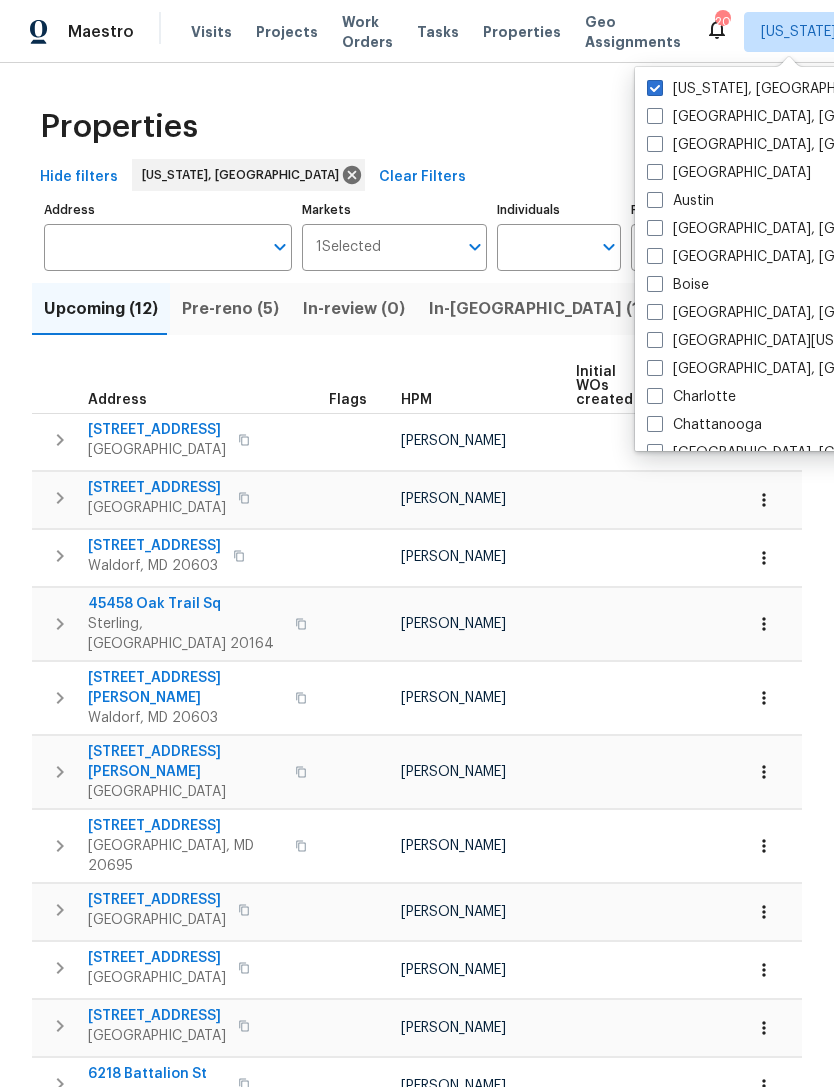 scroll, scrollTop: 0, scrollLeft: 6, axis: horizontal 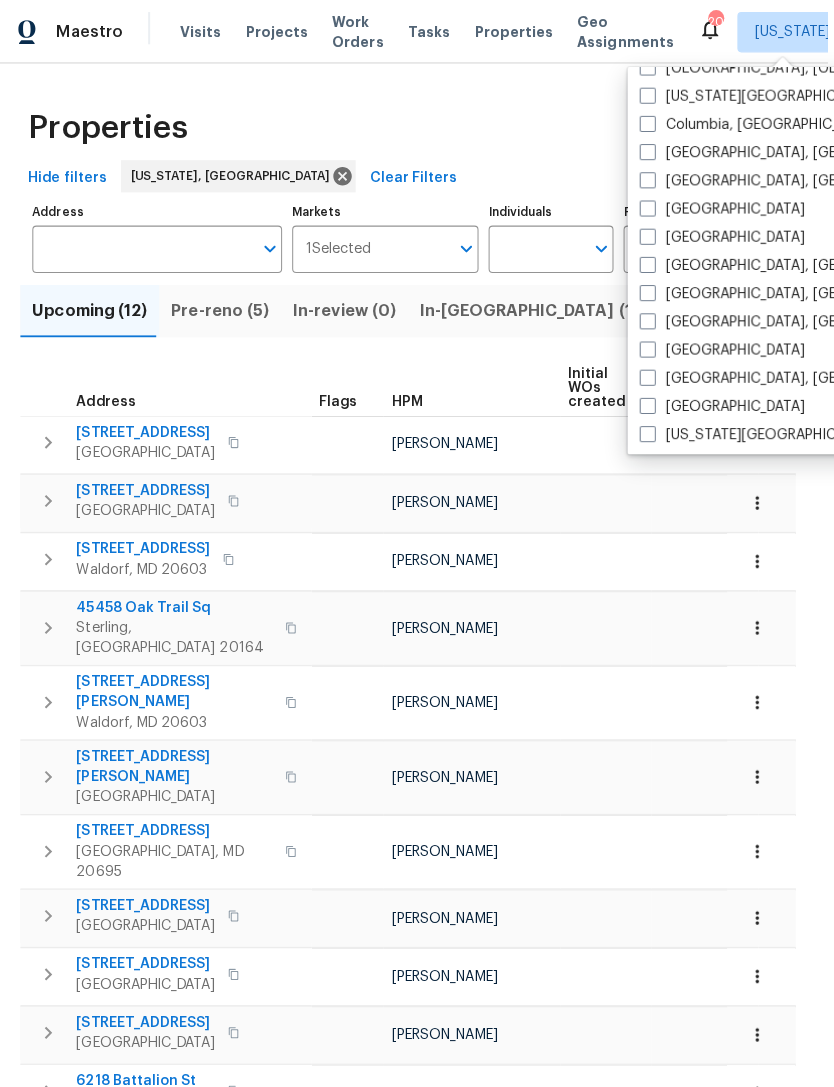 click on "Greenville, SC" at bounding box center [796, 320] 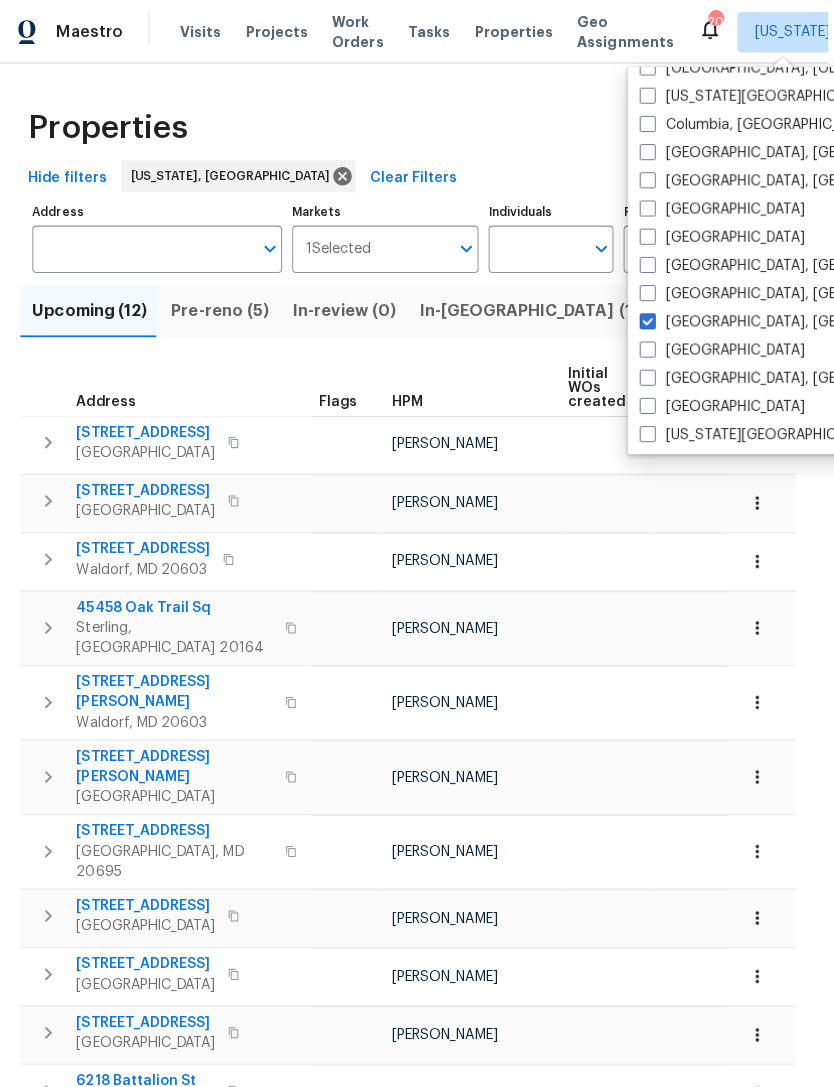 checkbox on "true" 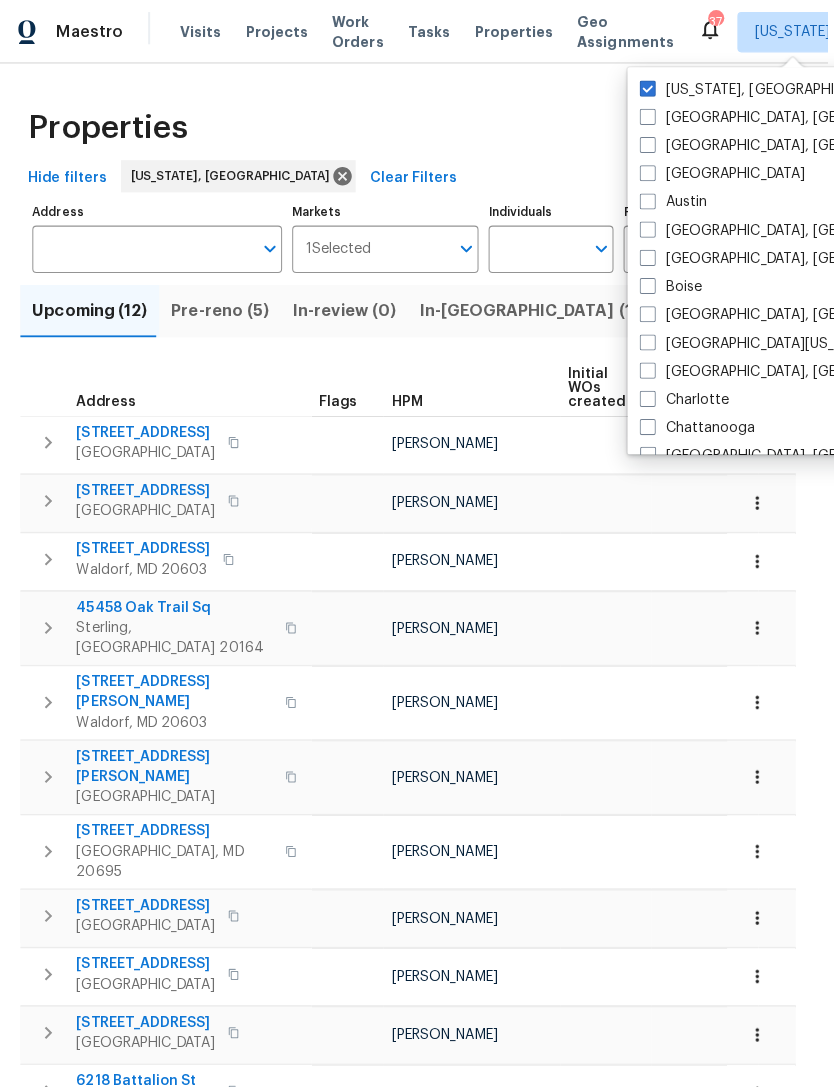 scroll, scrollTop: 0, scrollLeft: 0, axis: both 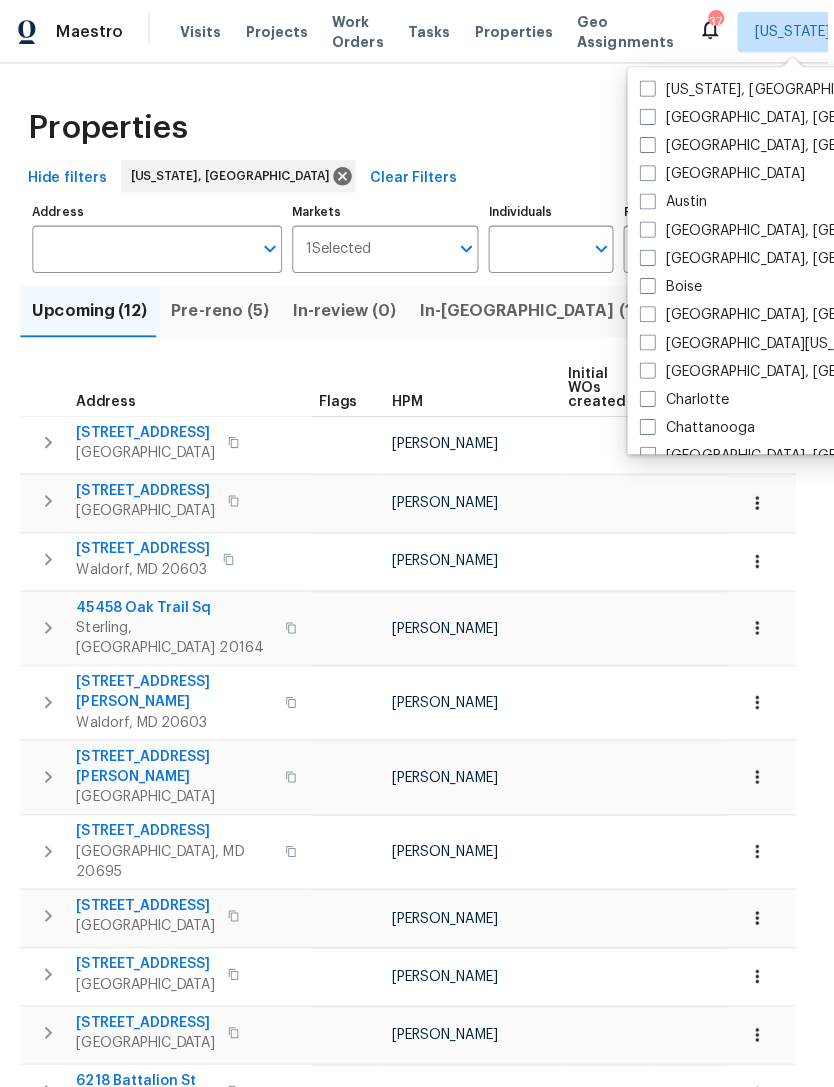 checkbox on "false" 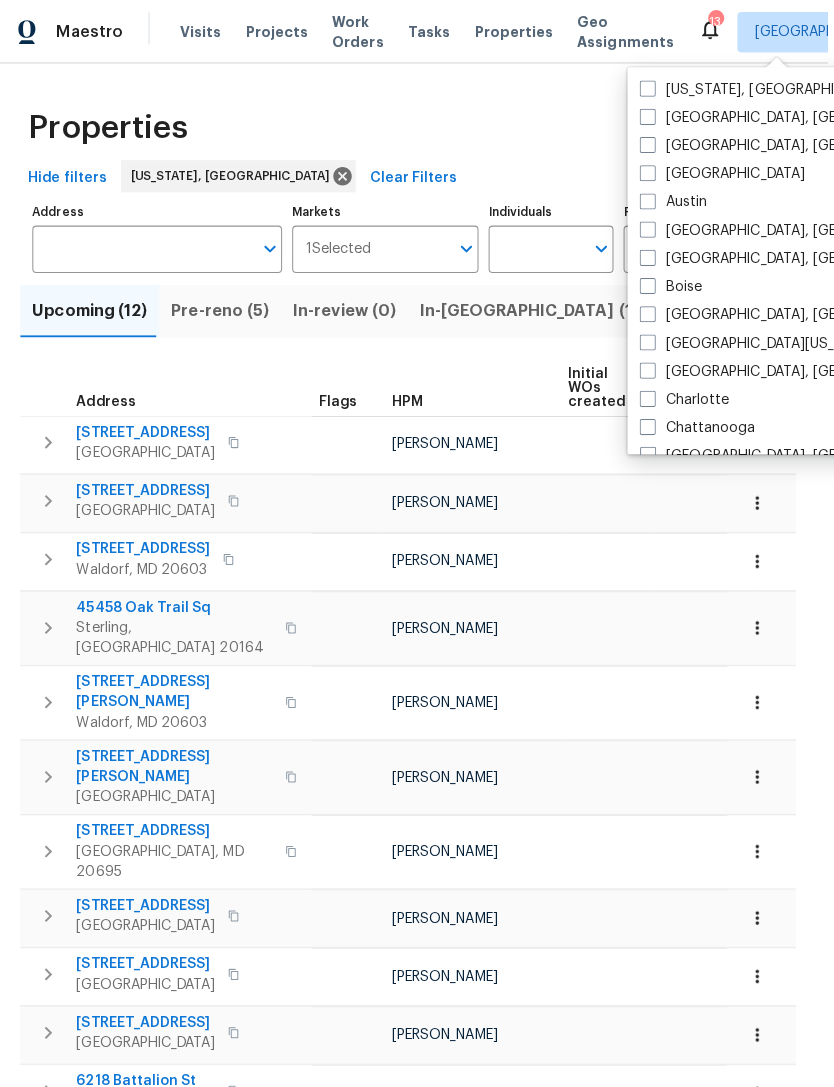 click on "Visits Projects Work Orders Tasks Properties Geo Assignments" at bounding box center [442, 32] 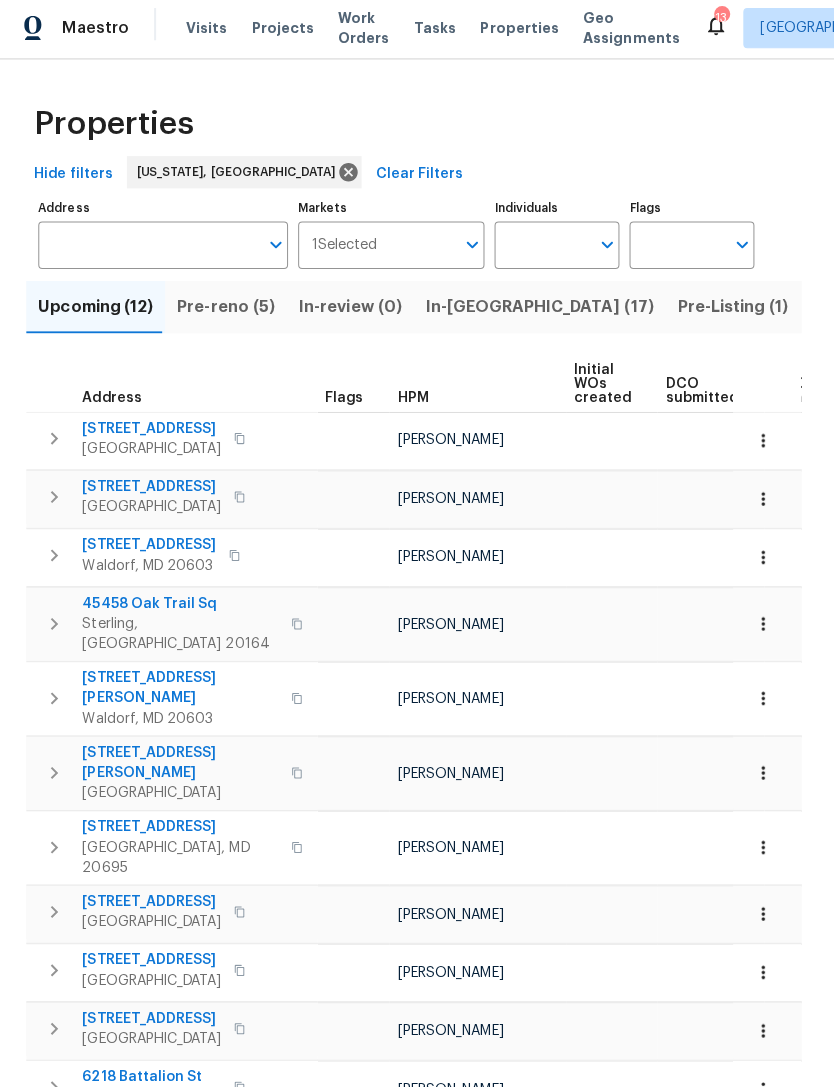 click on "Visits" at bounding box center [211, 32] 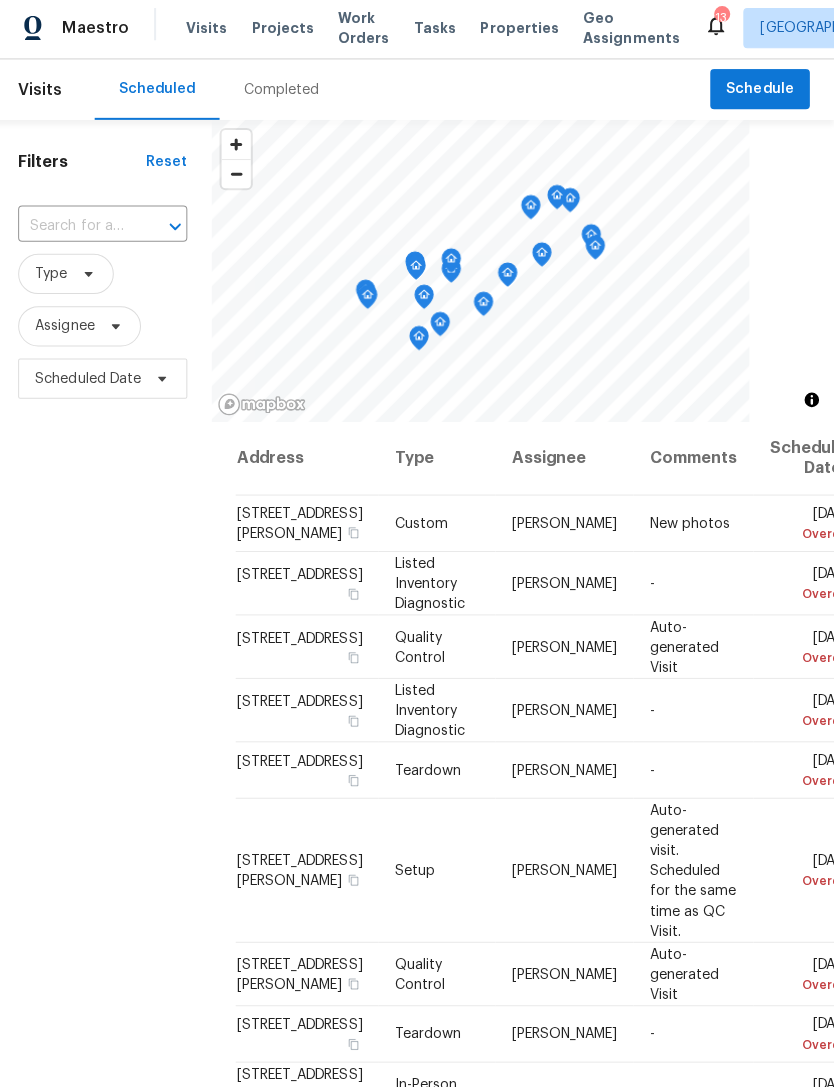 scroll, scrollTop: 0, scrollLeft: 0, axis: both 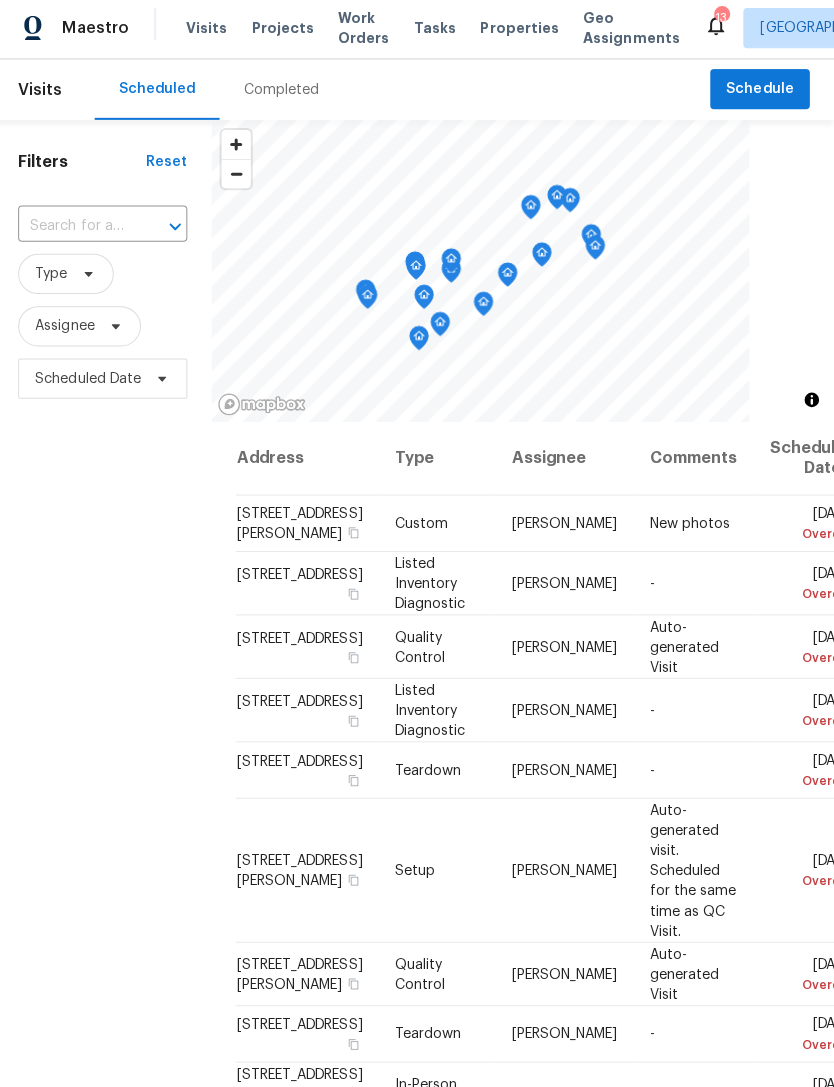 click on "Completed" at bounding box center (285, 93) 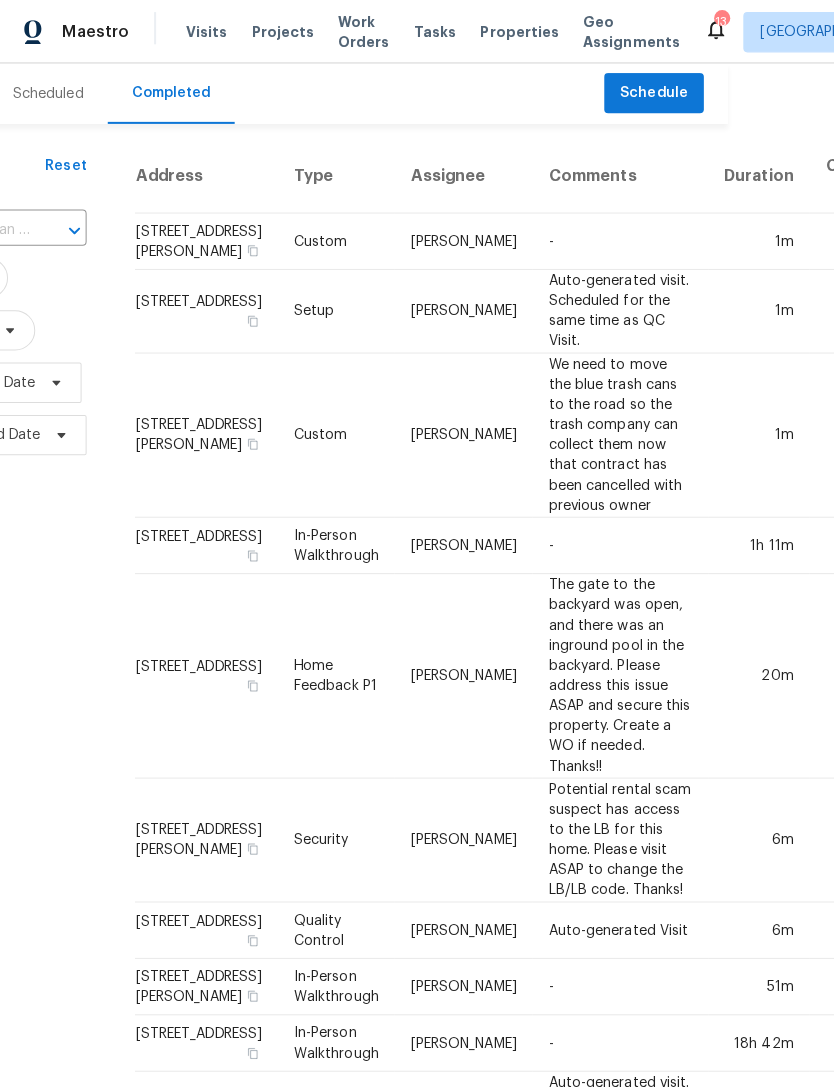 scroll, scrollTop: 0, scrollLeft: 105, axis: horizontal 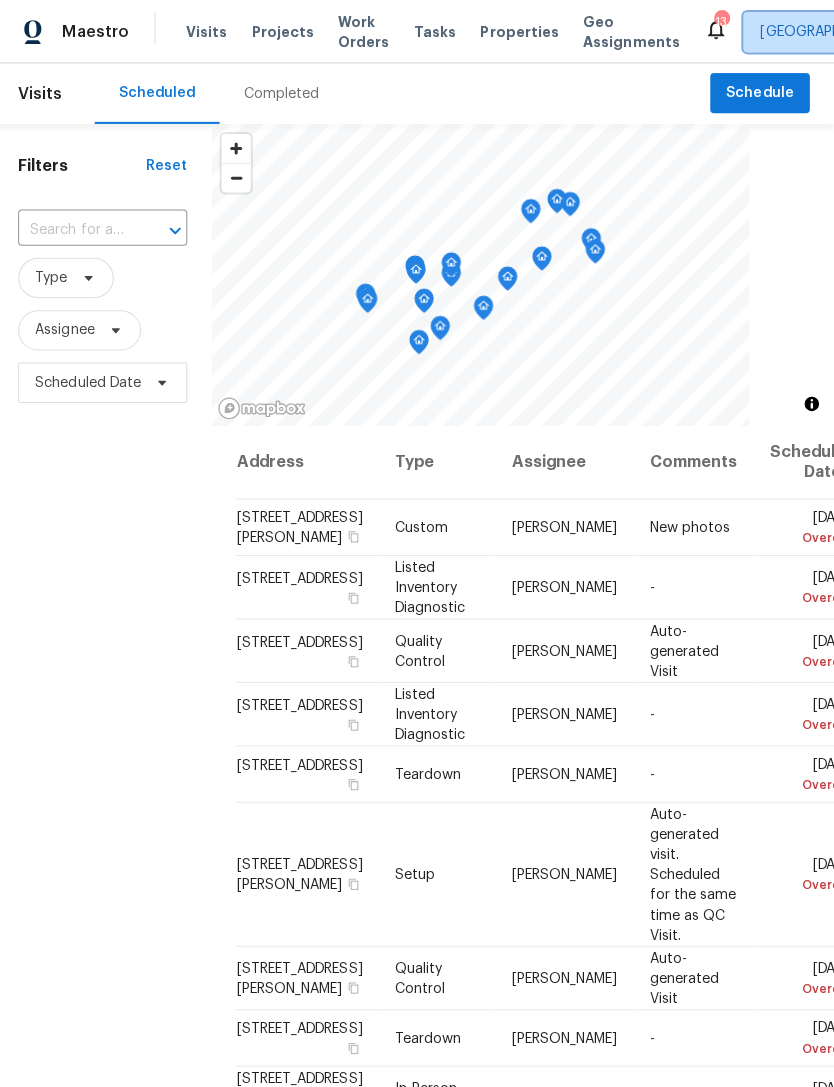 click on "Greenville, SC" at bounding box center (903, 32) 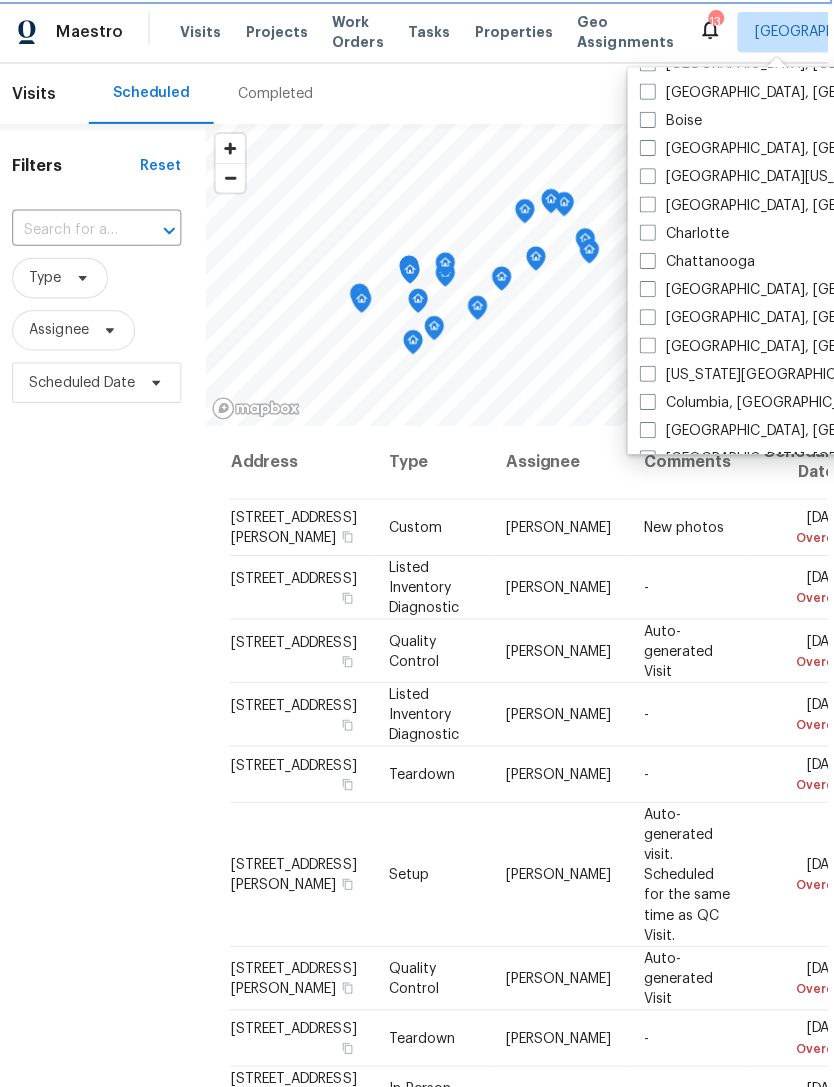 scroll, scrollTop: 170, scrollLeft: 0, axis: vertical 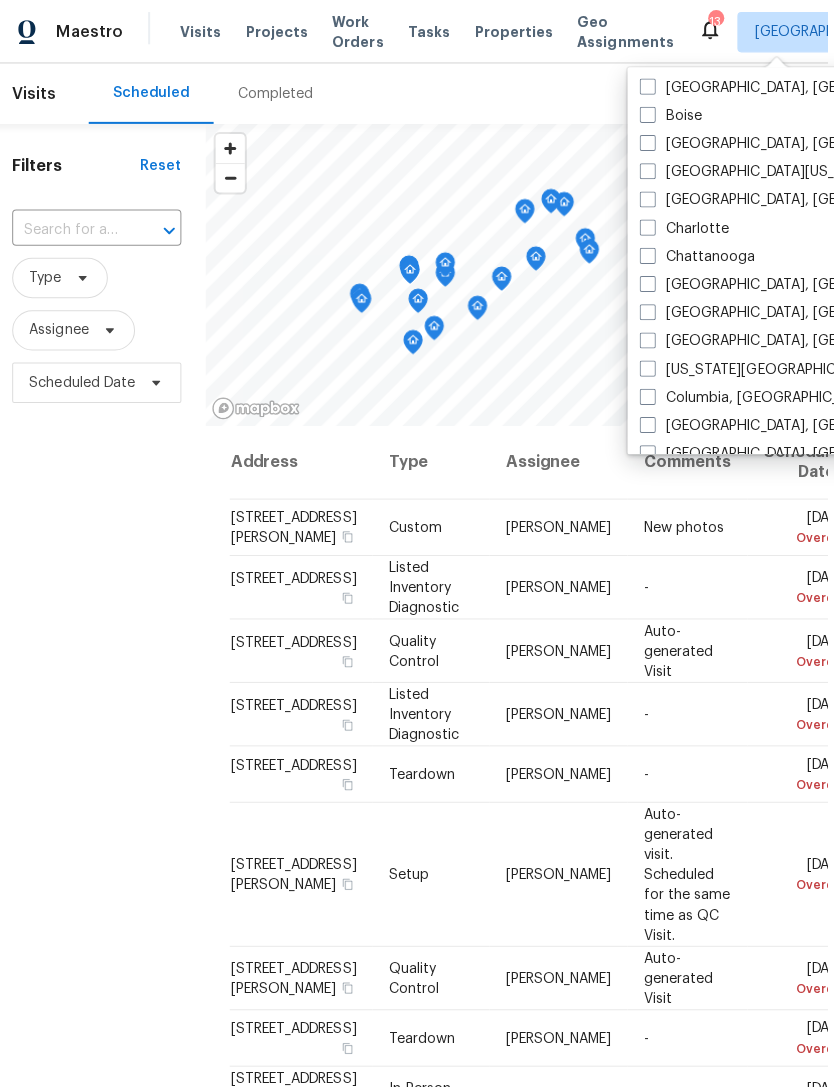 click at bounding box center (649, 394) 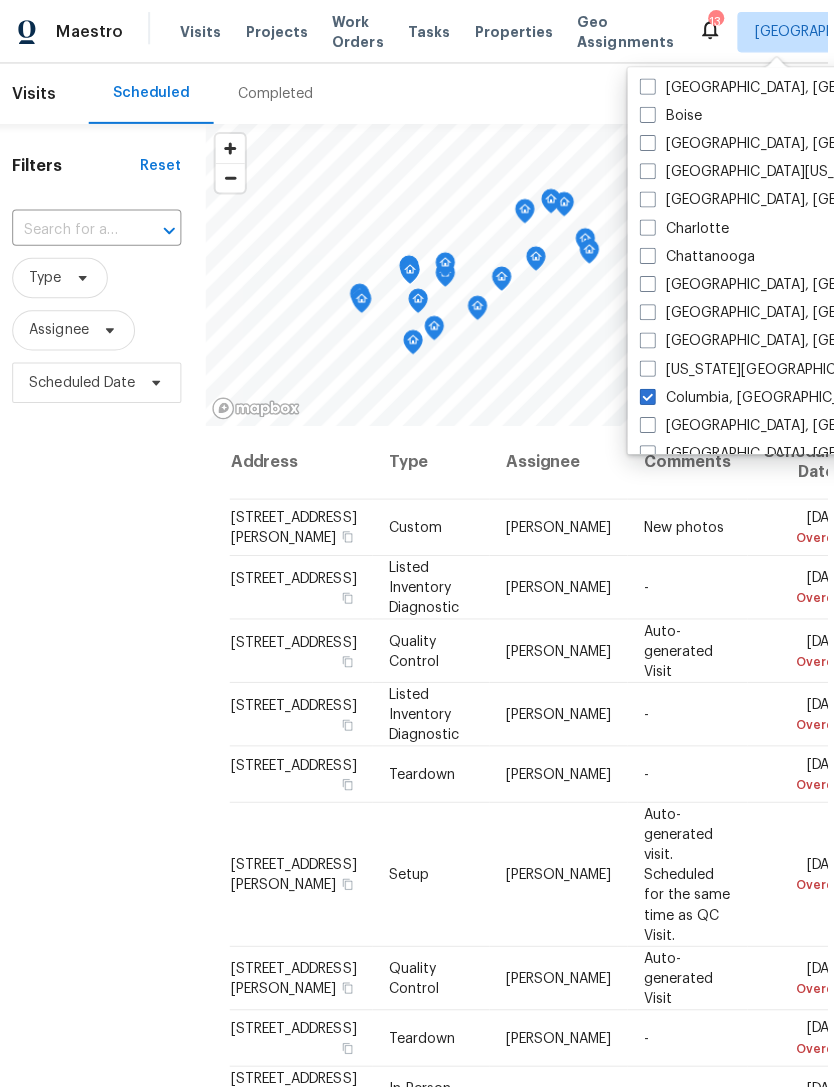 checkbox on "true" 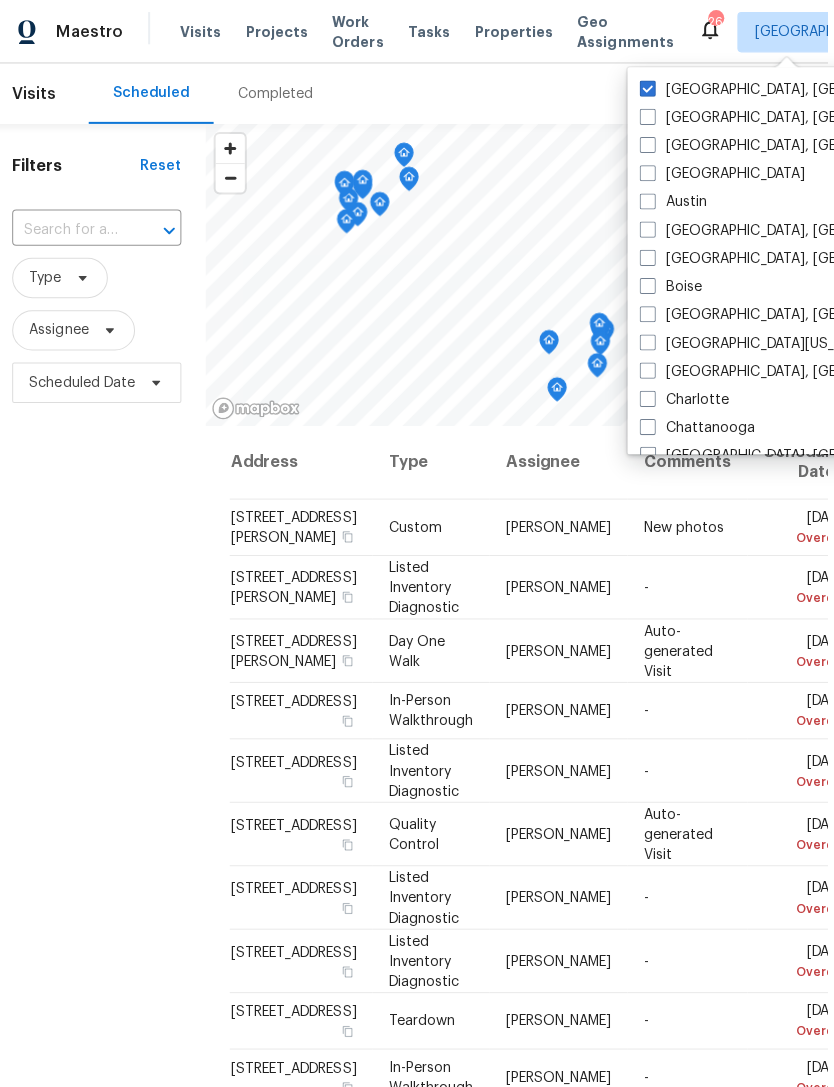 scroll, scrollTop: 0, scrollLeft: 0, axis: both 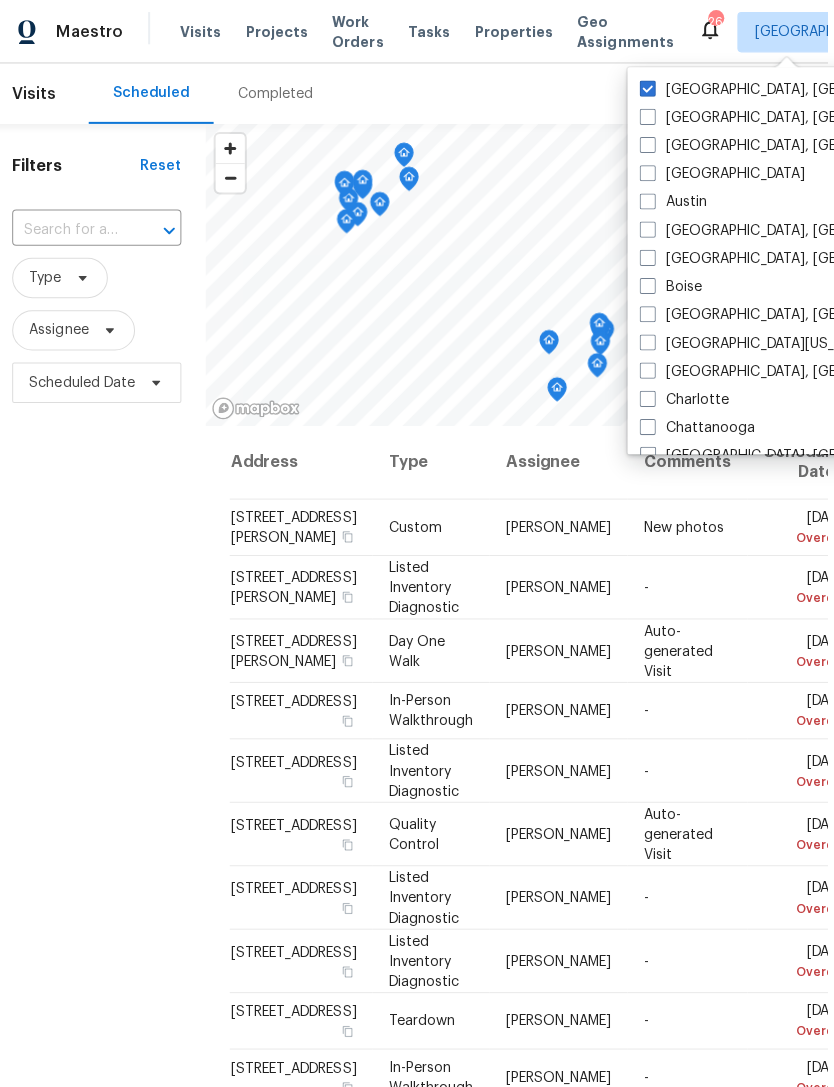 click at bounding box center [649, 88] 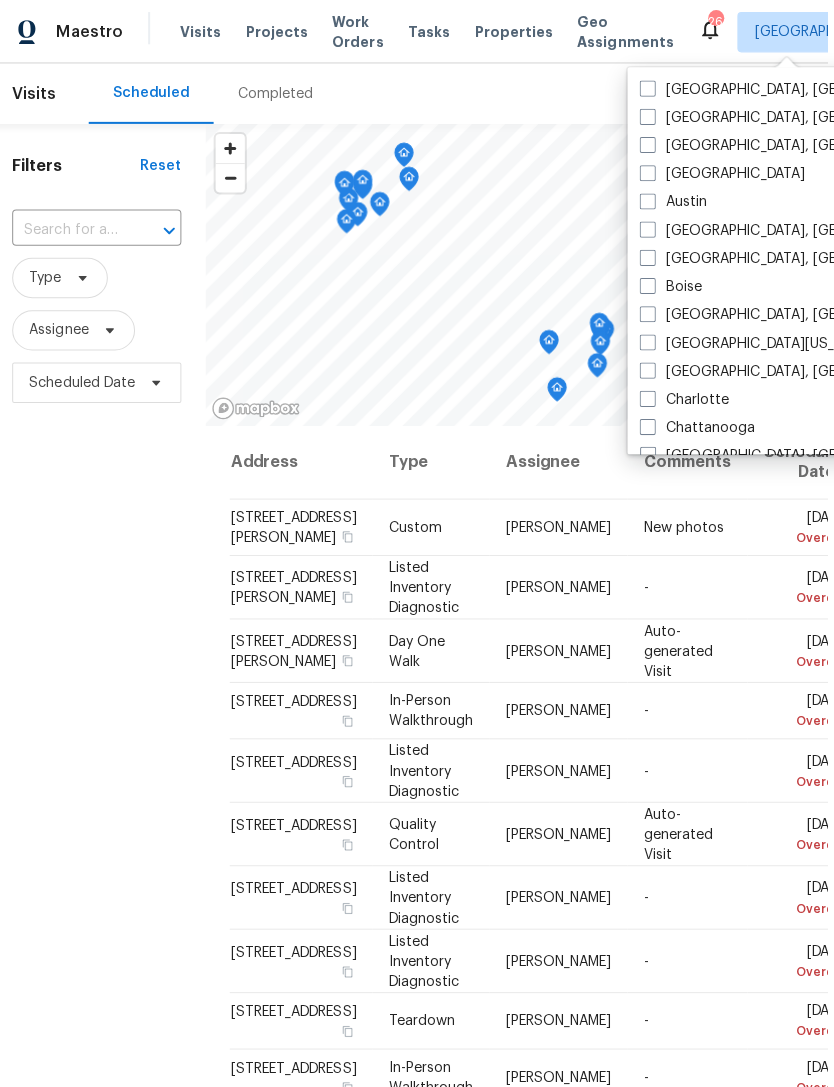 checkbox on "false" 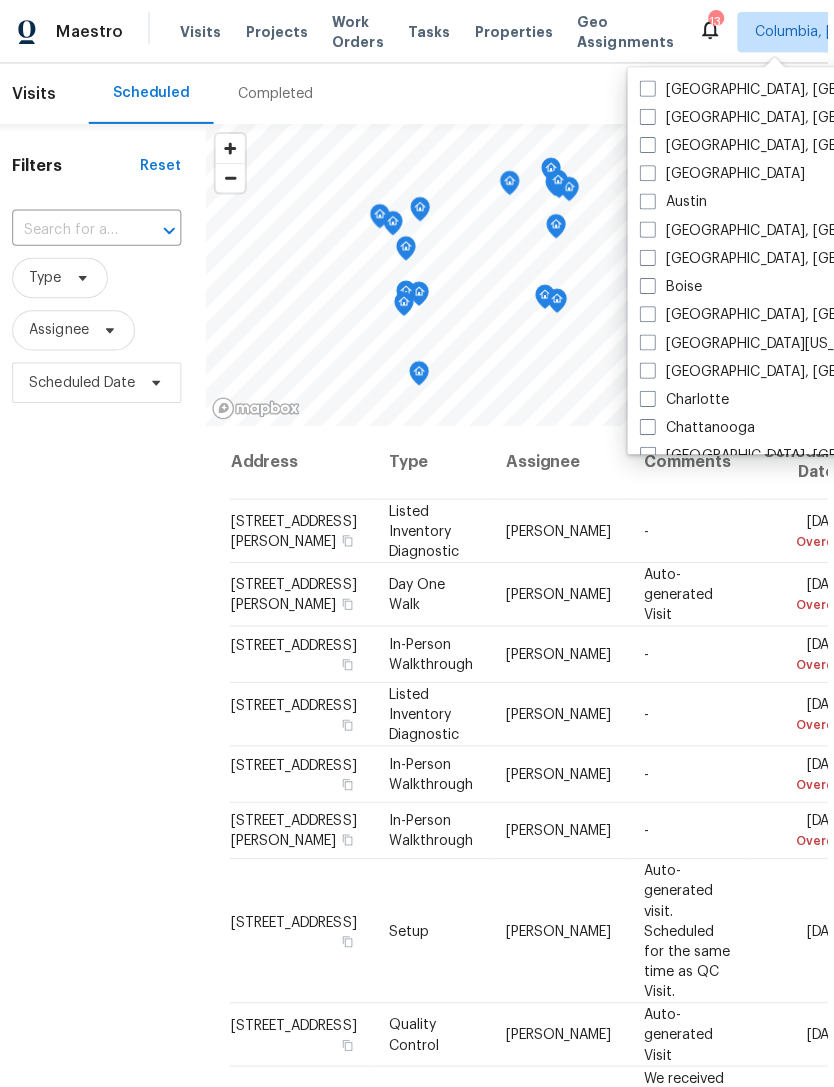 click on "Properties" at bounding box center (516, 32) 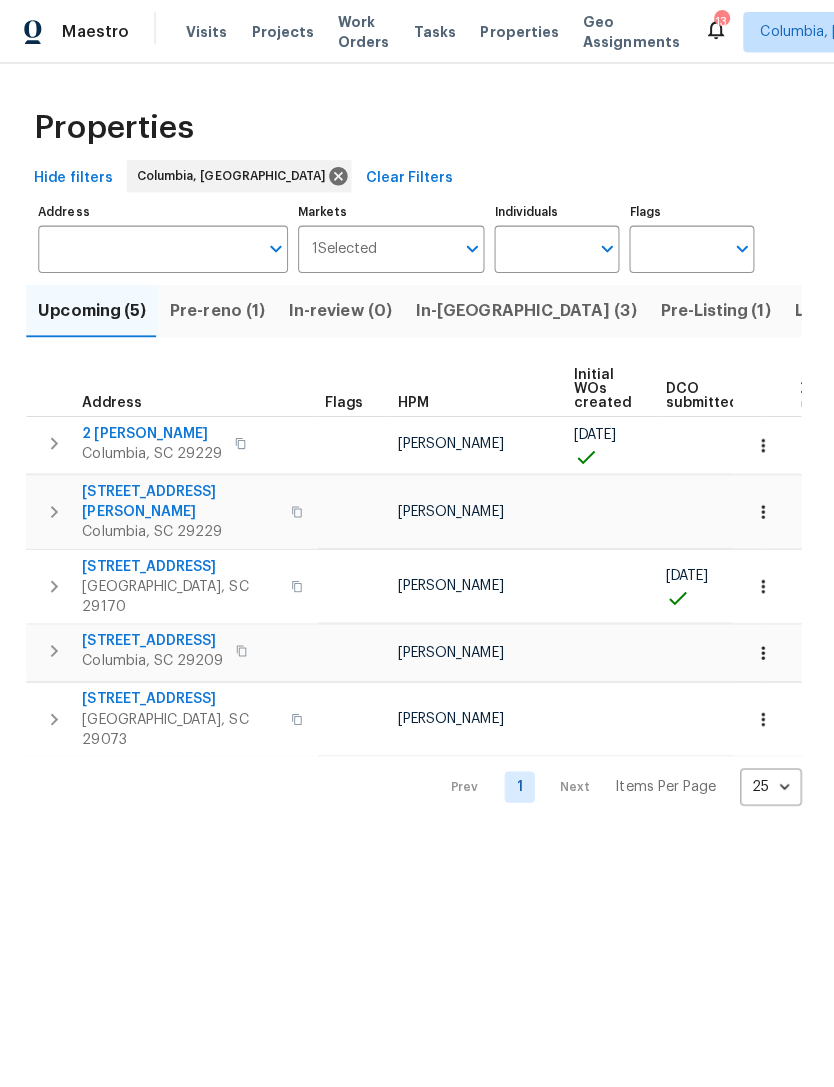 click on "Visits Projects Work Orders Tasks Properties Geo Assignments" at bounding box center [448, 32] 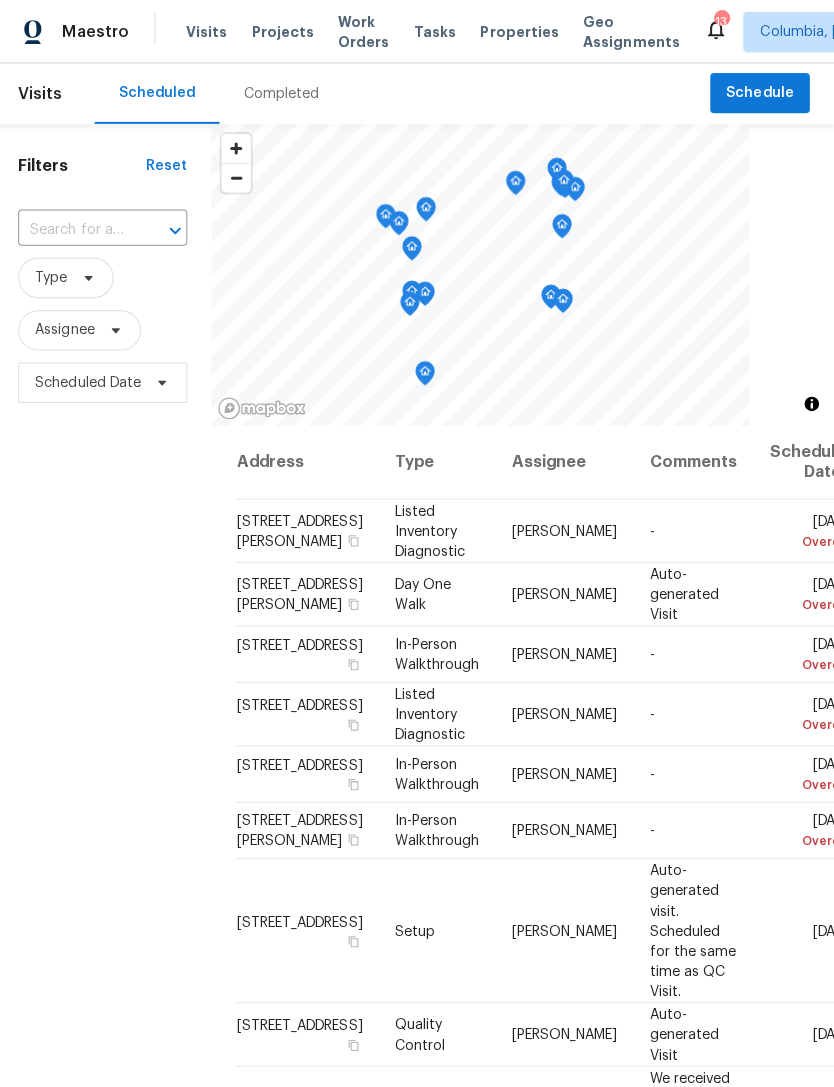scroll, scrollTop: 0, scrollLeft: 0, axis: both 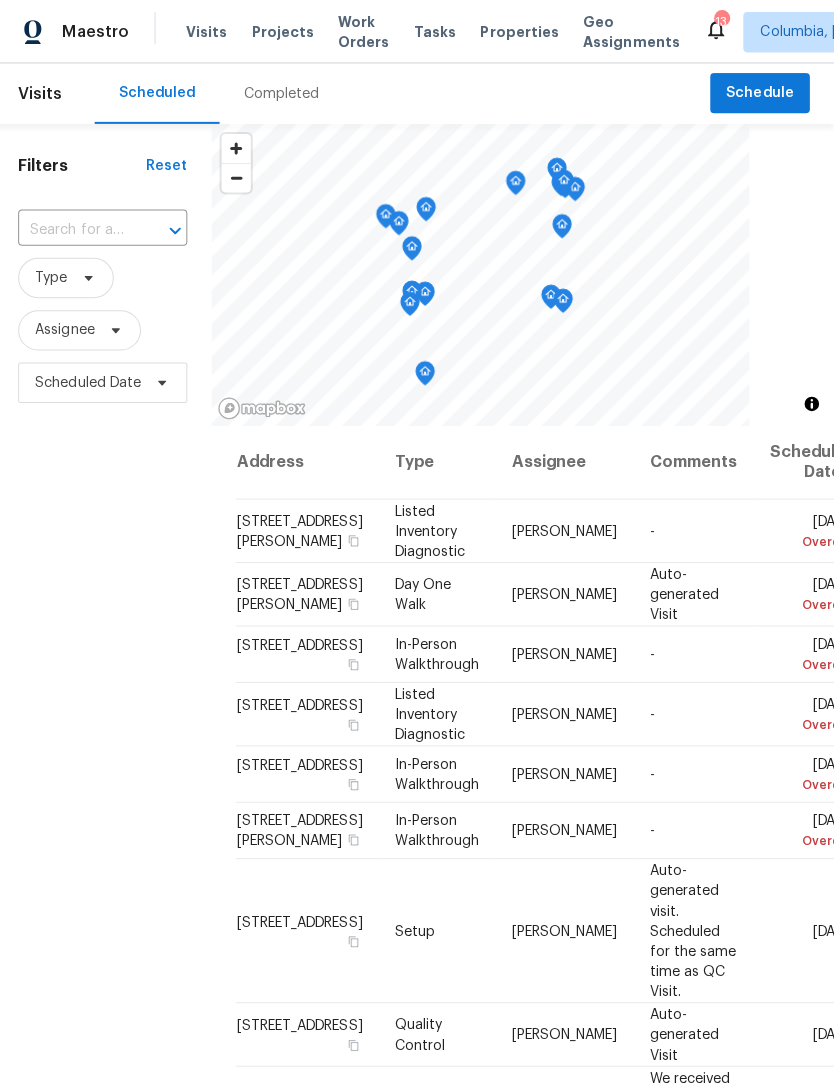 click on "Completed" at bounding box center (285, 93) 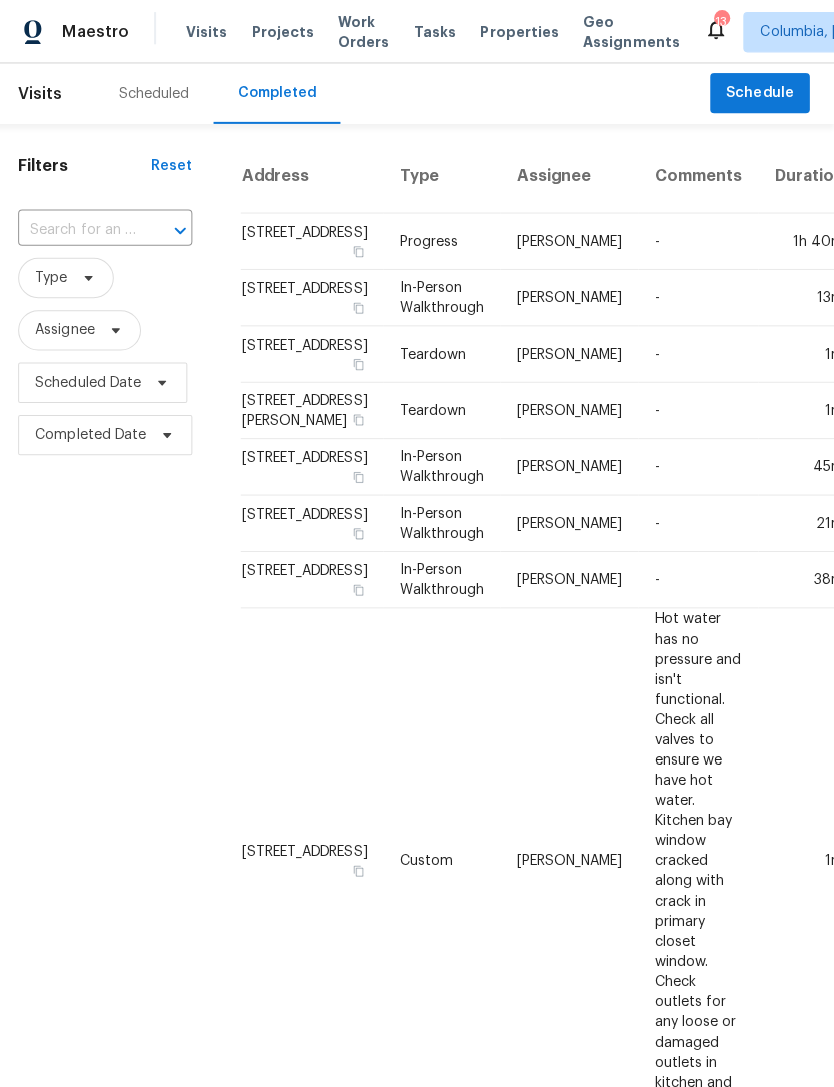 scroll, scrollTop: 0, scrollLeft: 0, axis: both 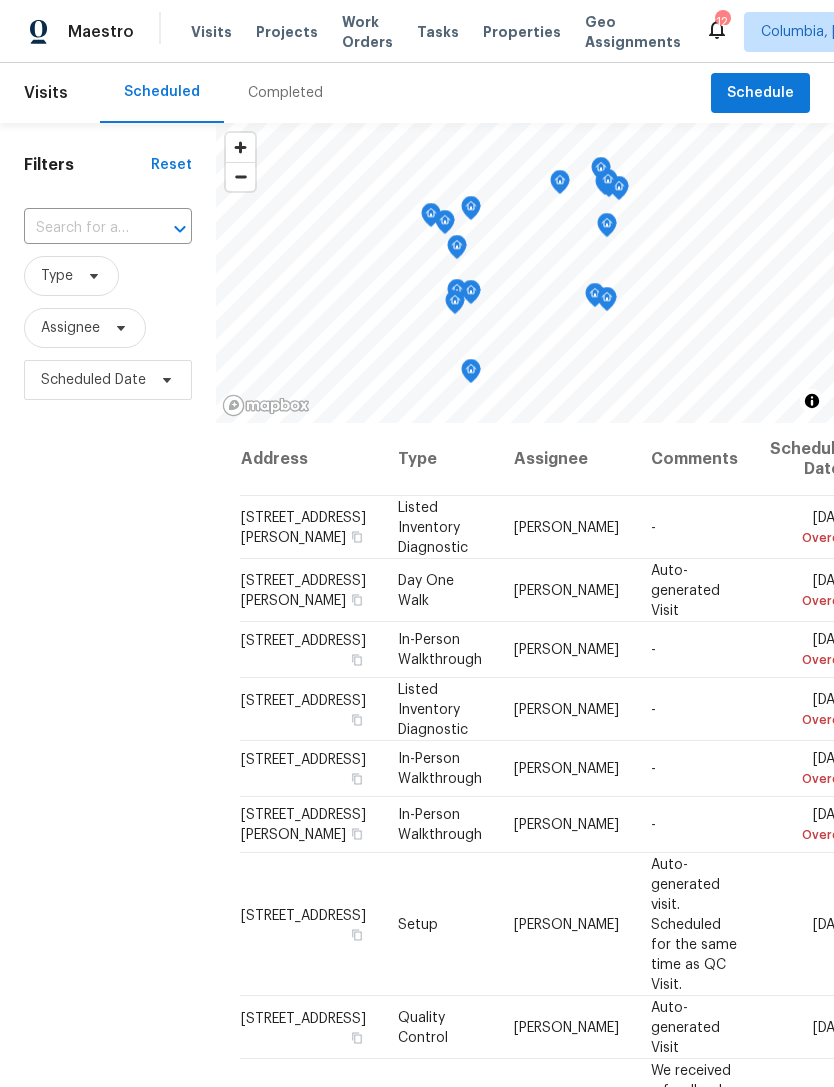 click on "Properties" at bounding box center (522, 32) 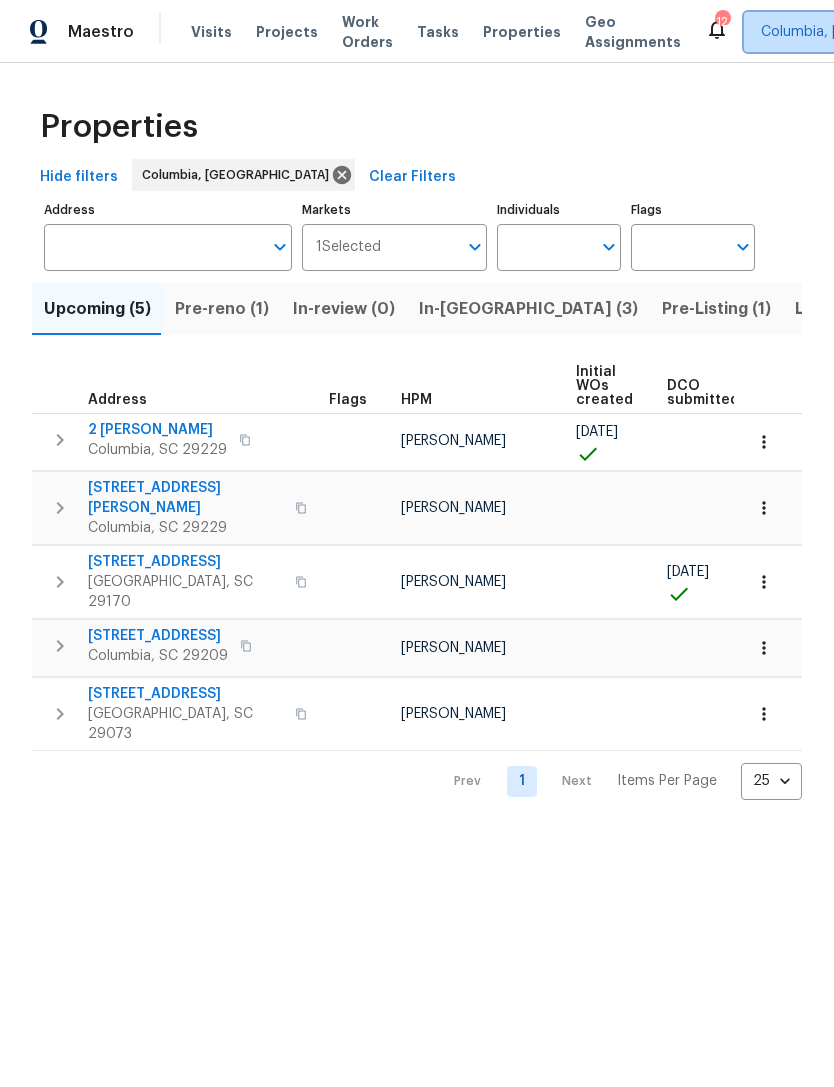 click on "Columbia, SC" at bounding box center (865, 32) 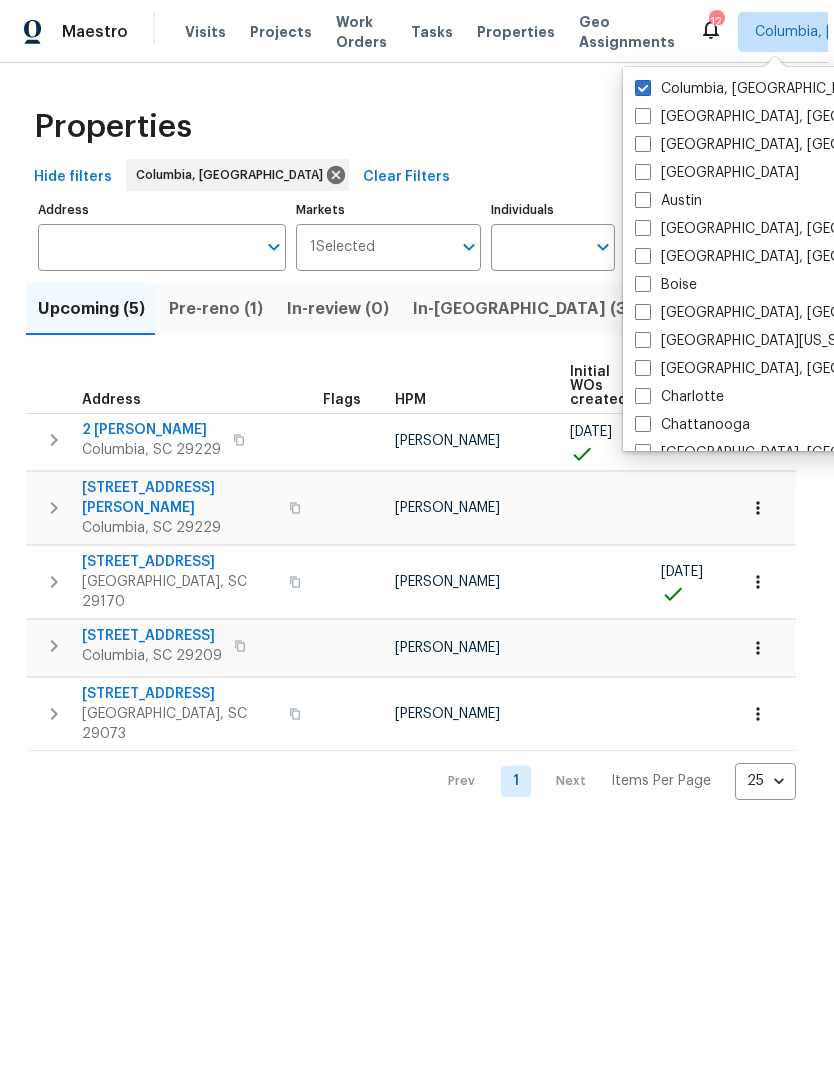 click at bounding box center [643, 368] 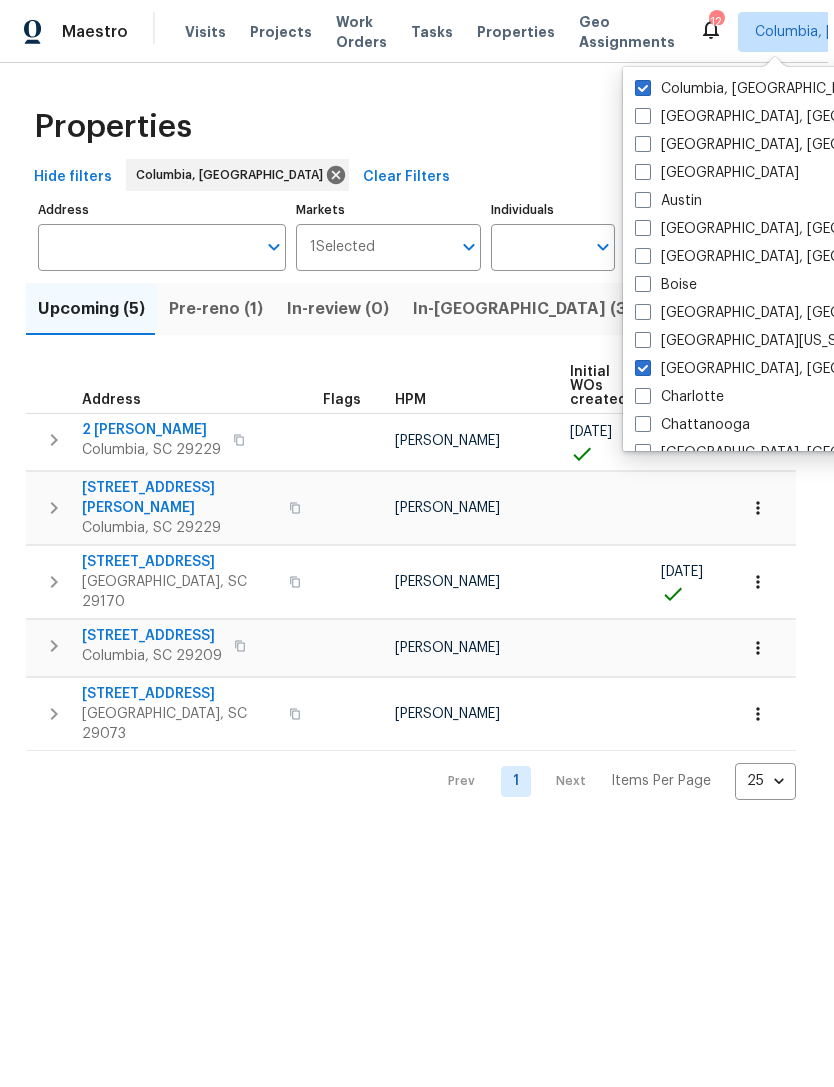 checkbox on "true" 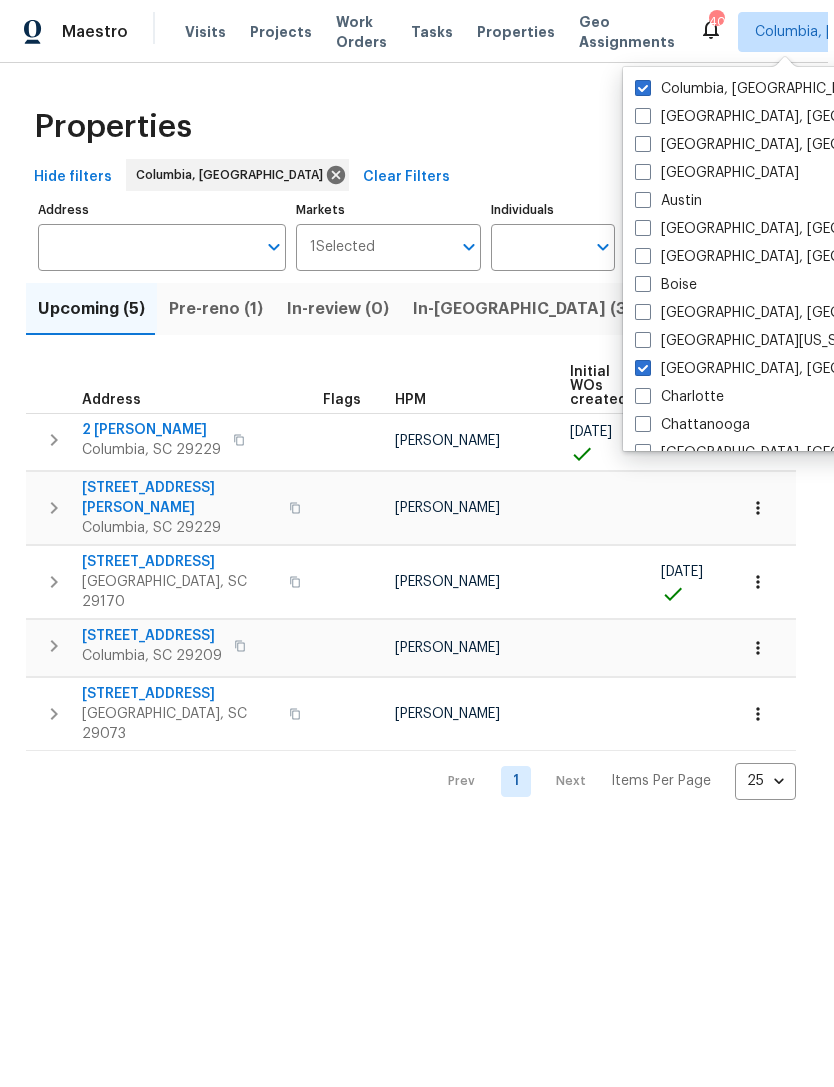 click on "Columbia, SC" at bounding box center [752, 89] 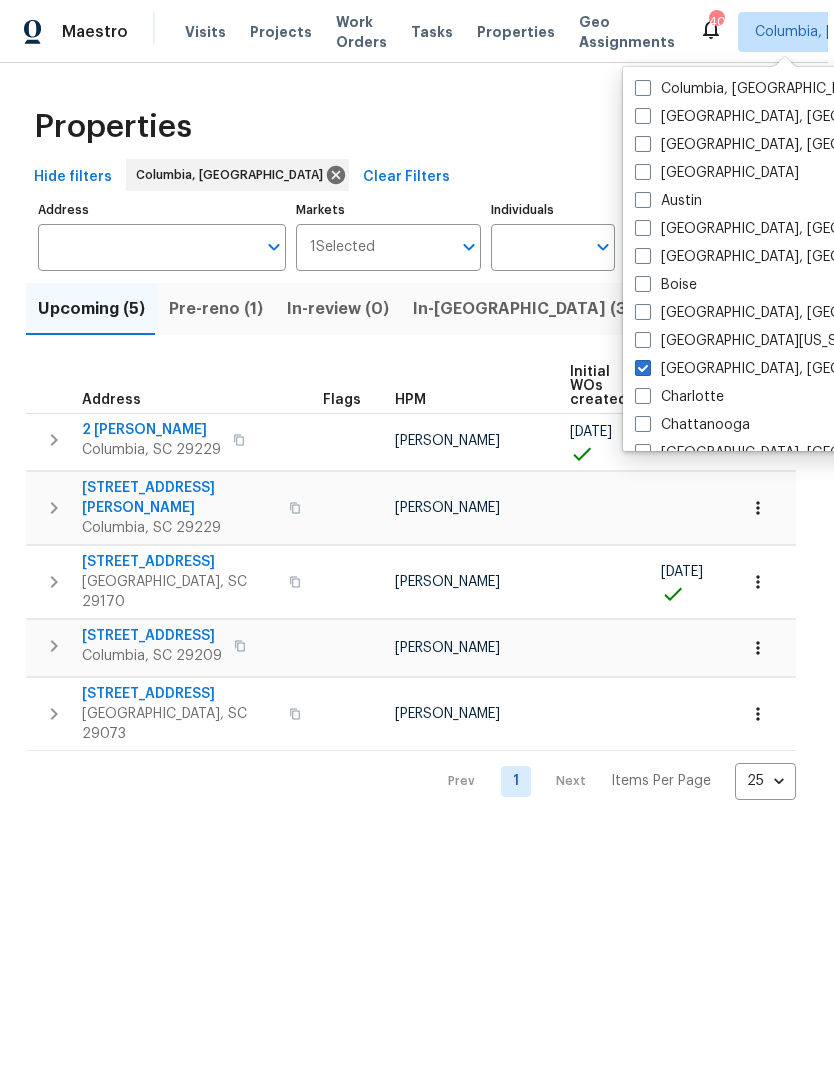 checkbox on "false" 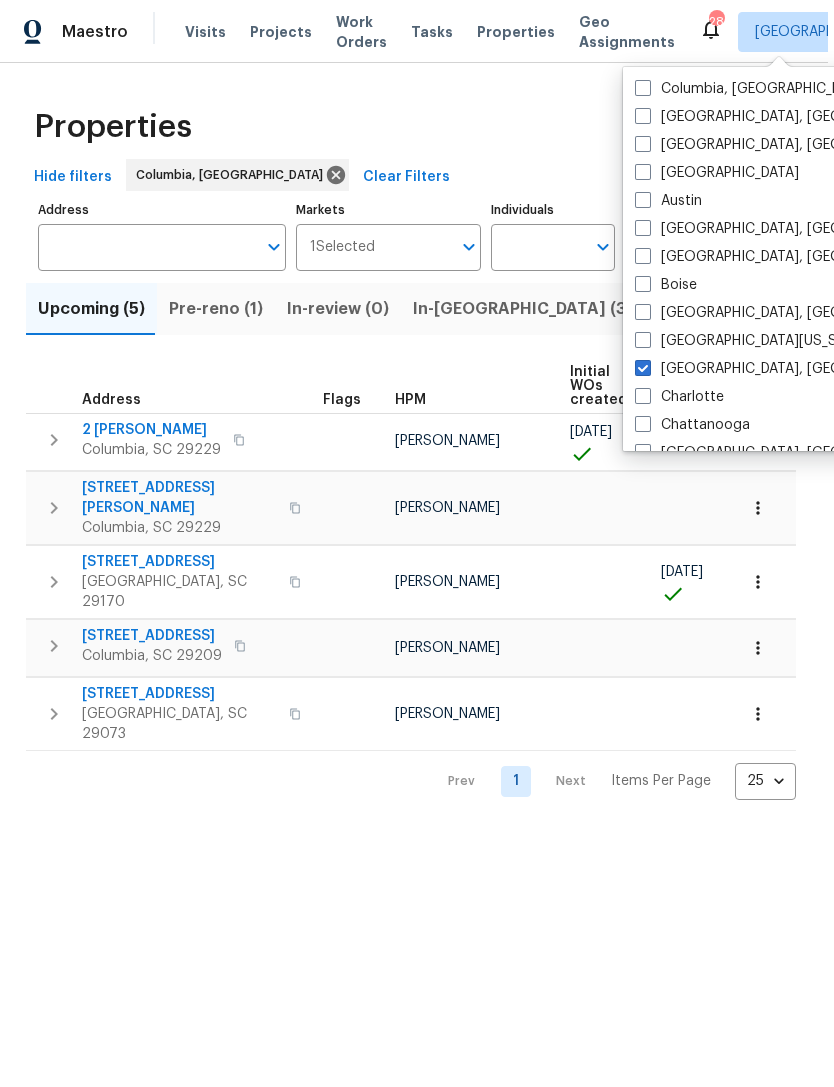 click on "Properties" at bounding box center [411, 127] 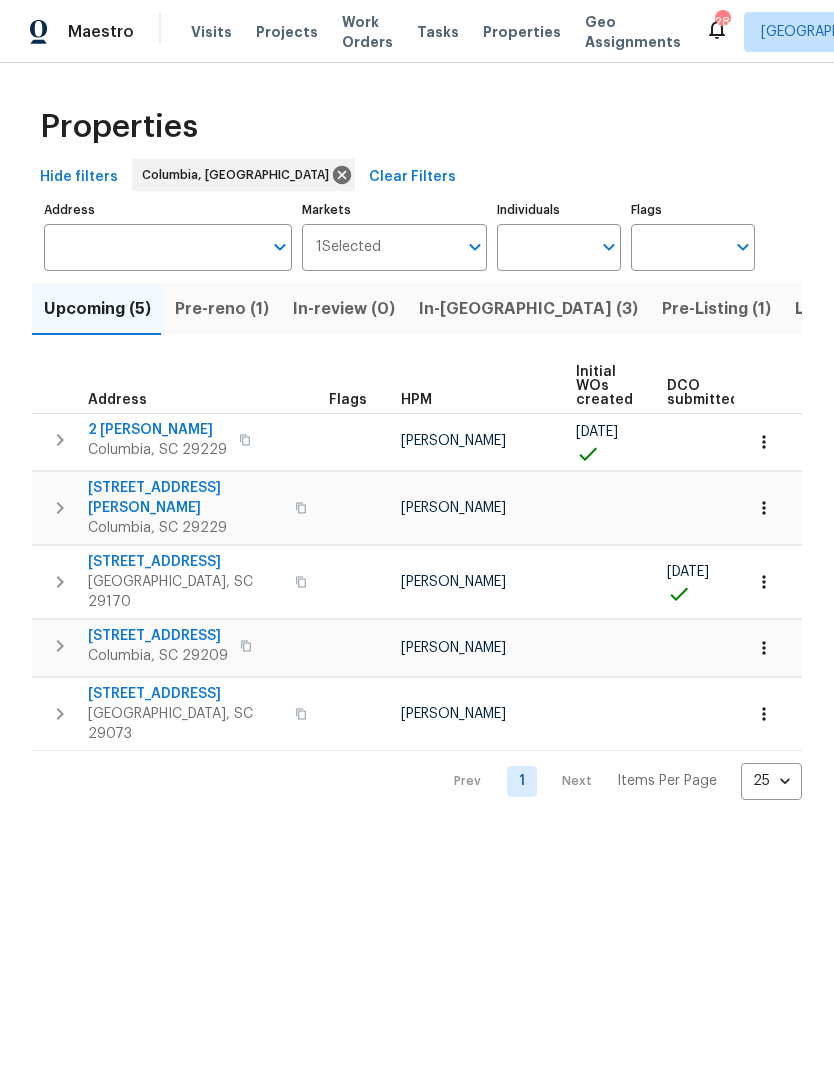 click on "Visits" at bounding box center (211, 32) 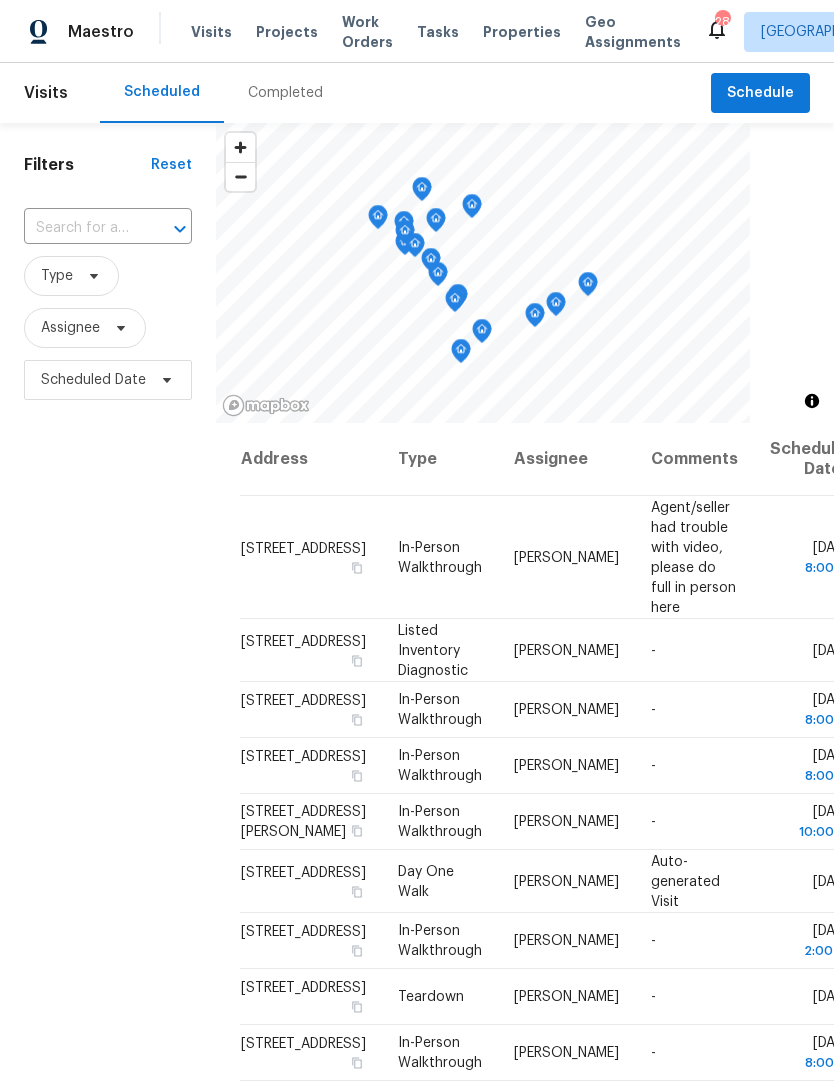 click on "Properties" at bounding box center [522, 32] 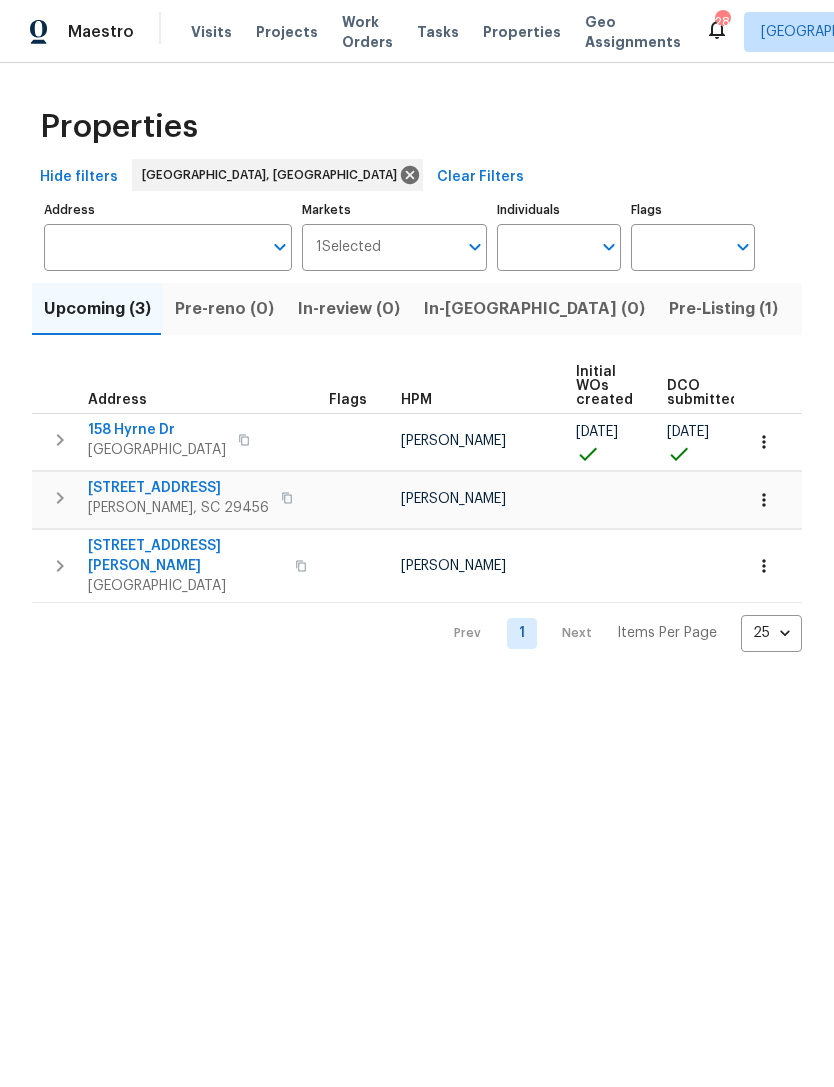 click on "158 Hyrne Dr" at bounding box center [157, 430] 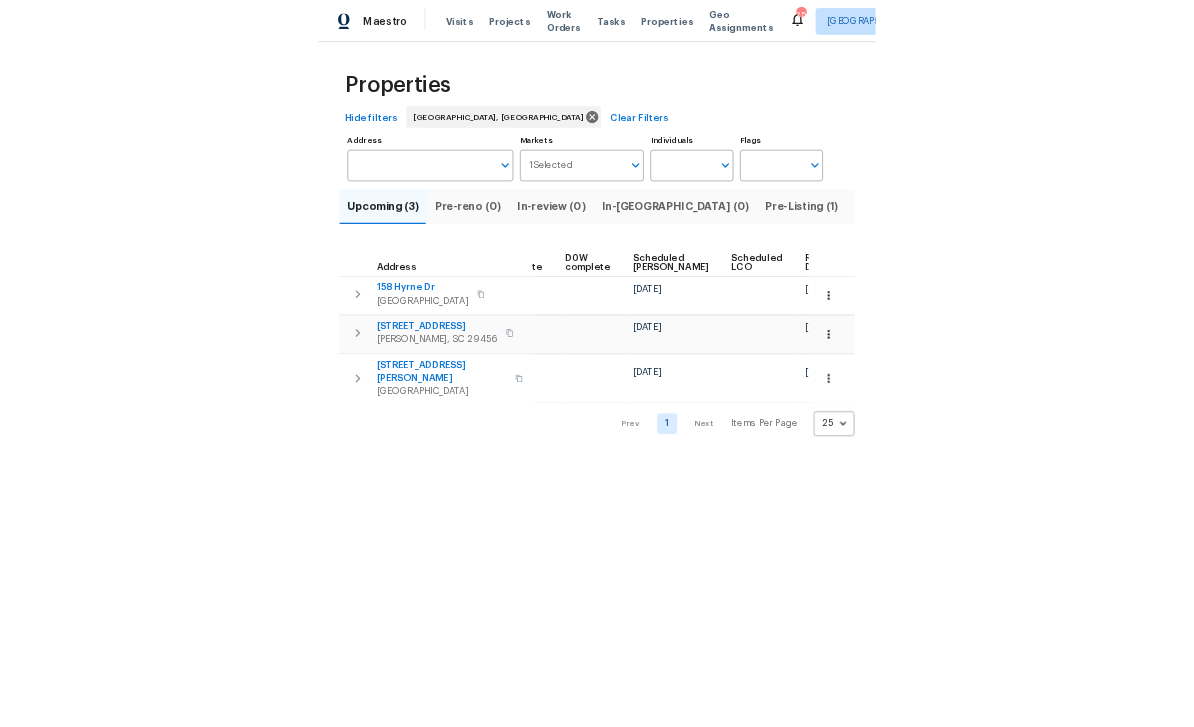 scroll, scrollTop: 0, scrollLeft: 503, axis: horizontal 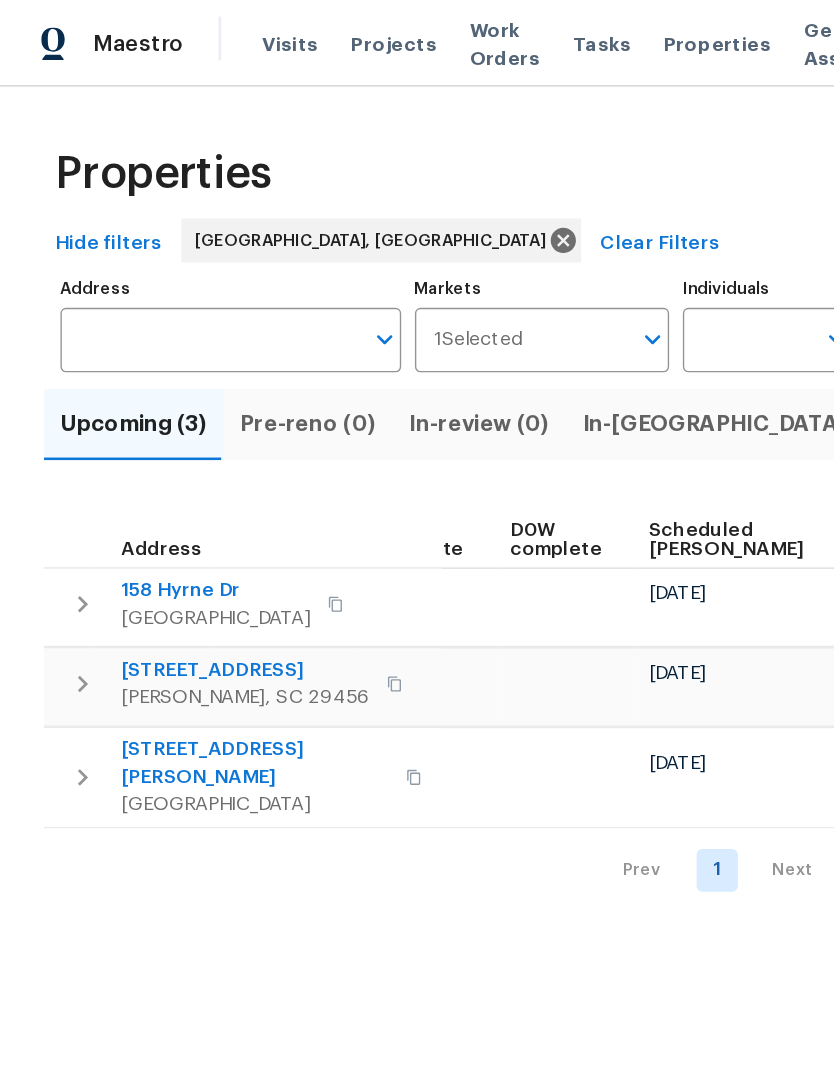 click on "Properties" at bounding box center [522, 32] 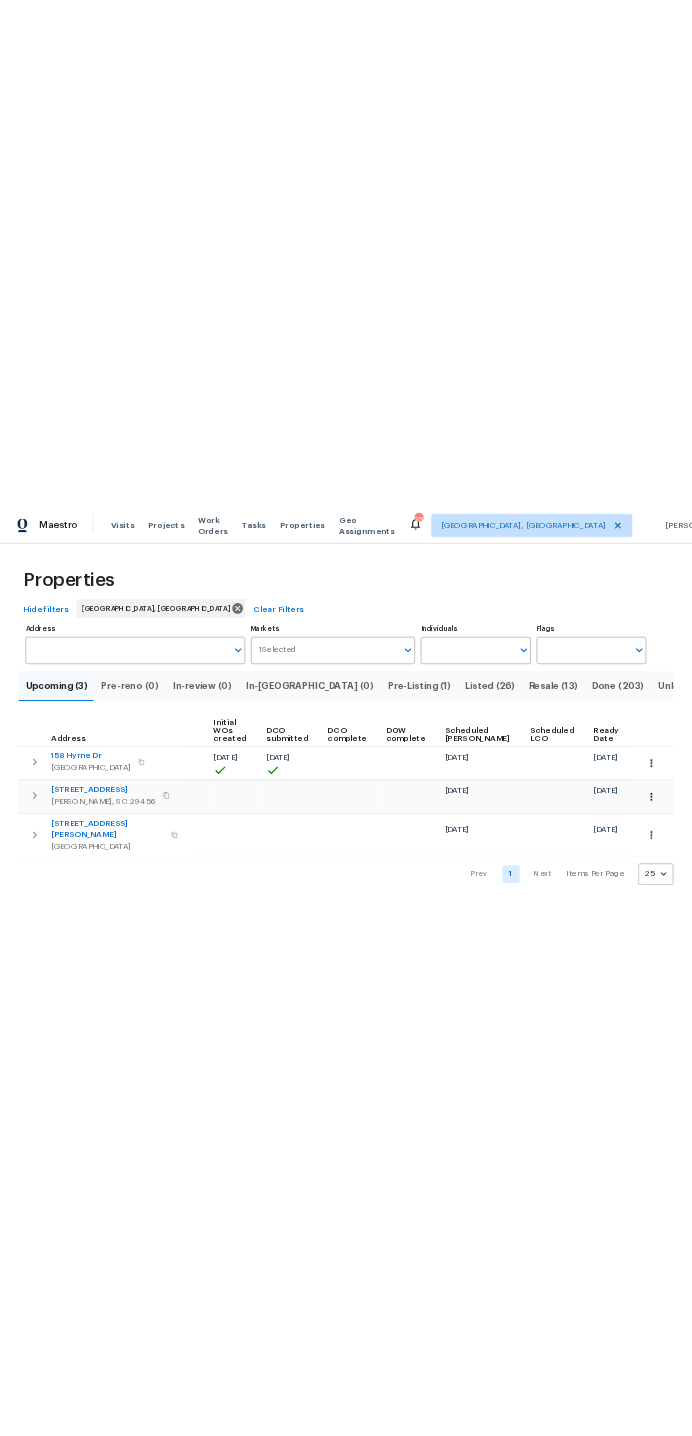 scroll, scrollTop: 0, scrollLeft: 143, axis: horizontal 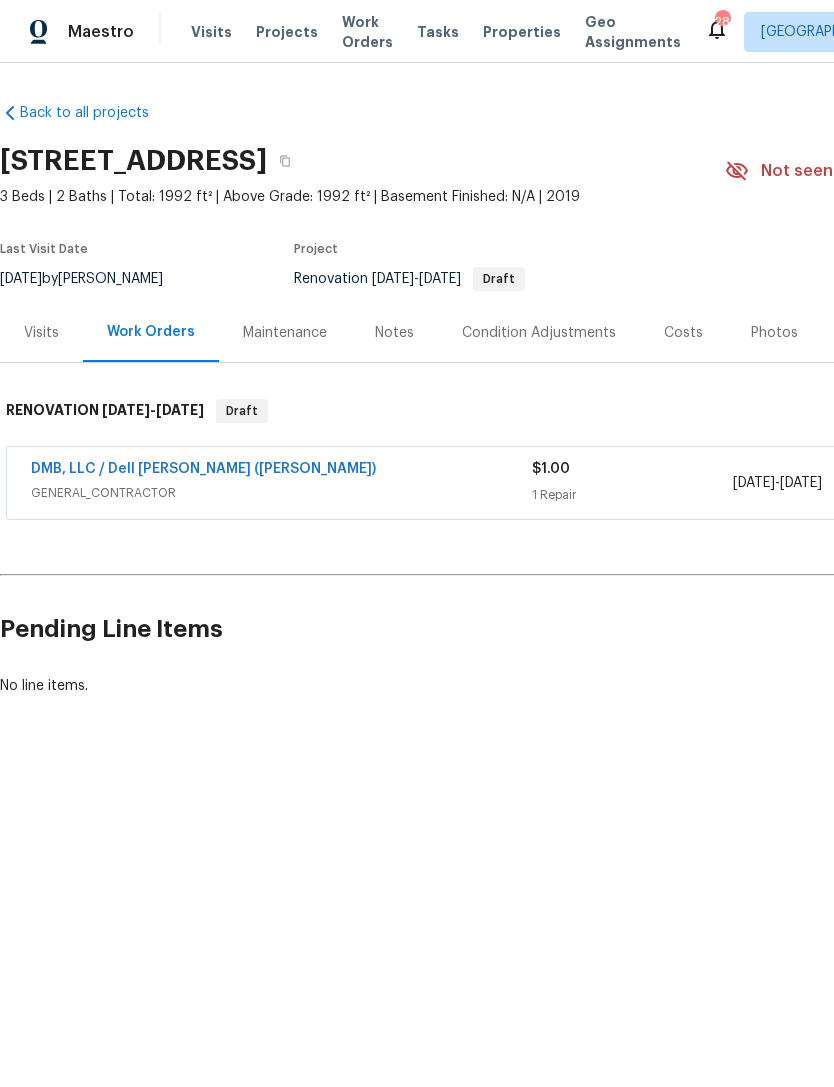 click on "Costs" at bounding box center [683, 332] 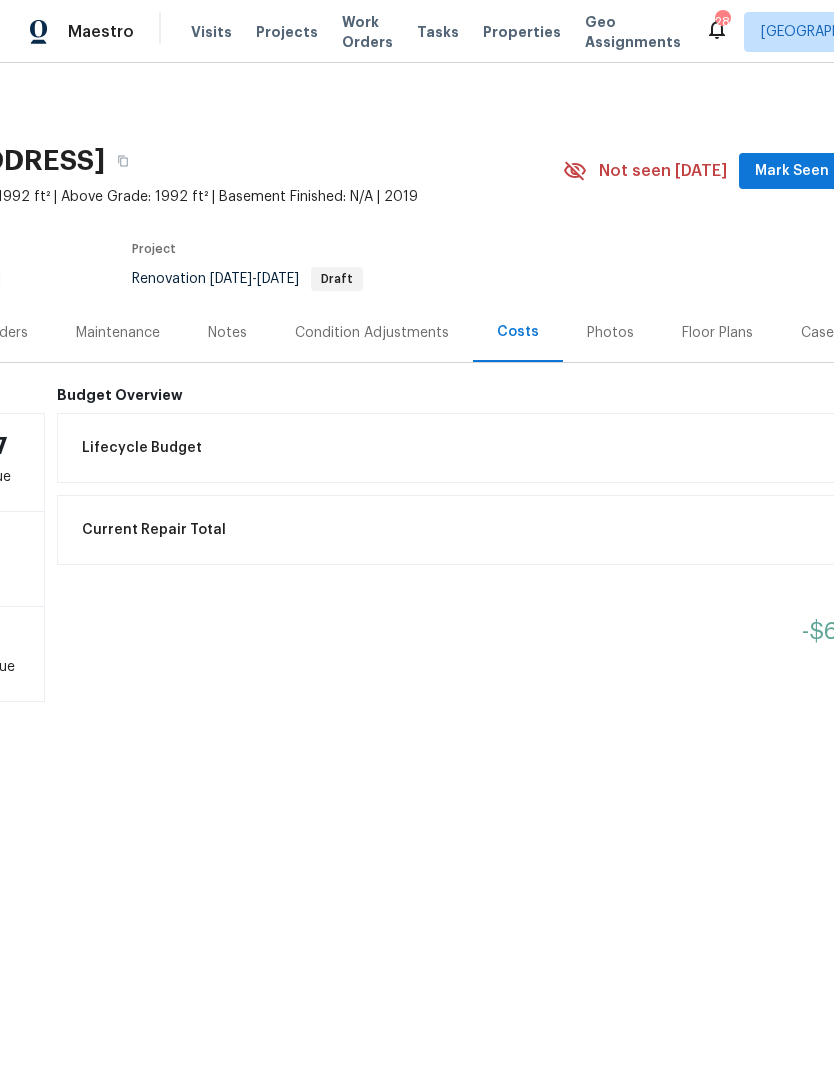 scroll, scrollTop: 0, scrollLeft: 163, axis: horizontal 